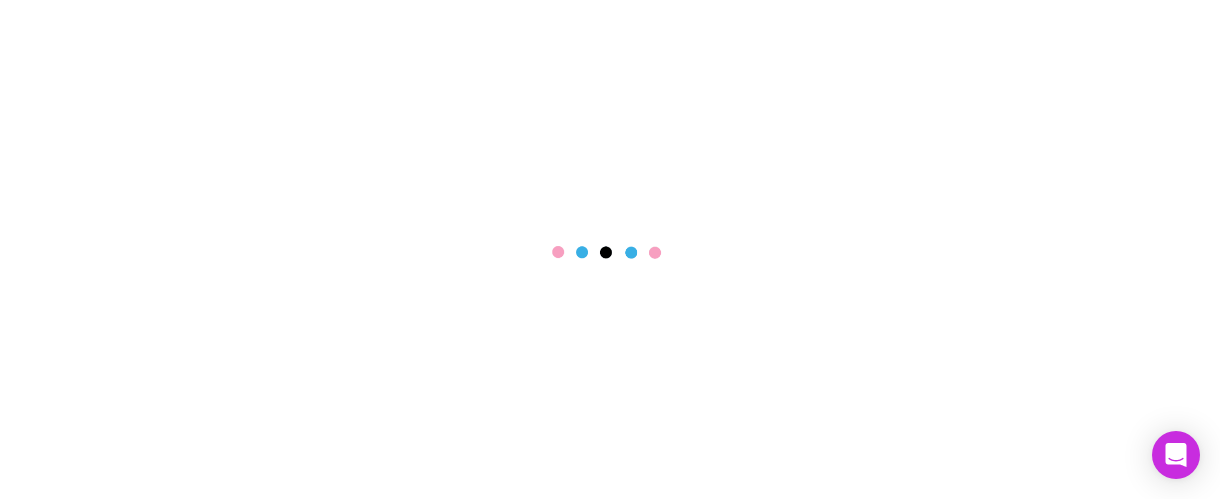 scroll, scrollTop: 0, scrollLeft: 0, axis: both 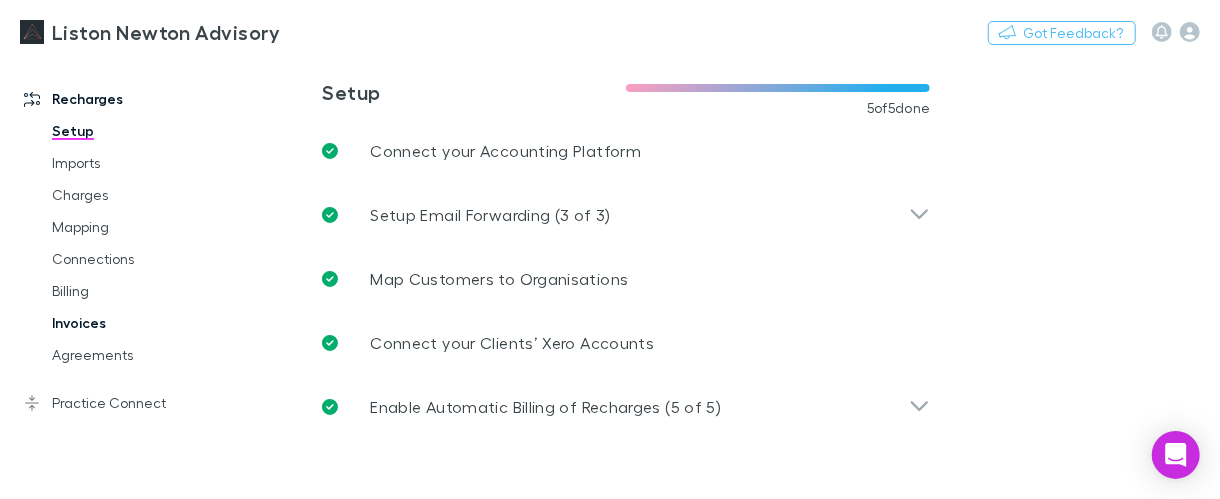 click on "Invoices" at bounding box center [143, 323] 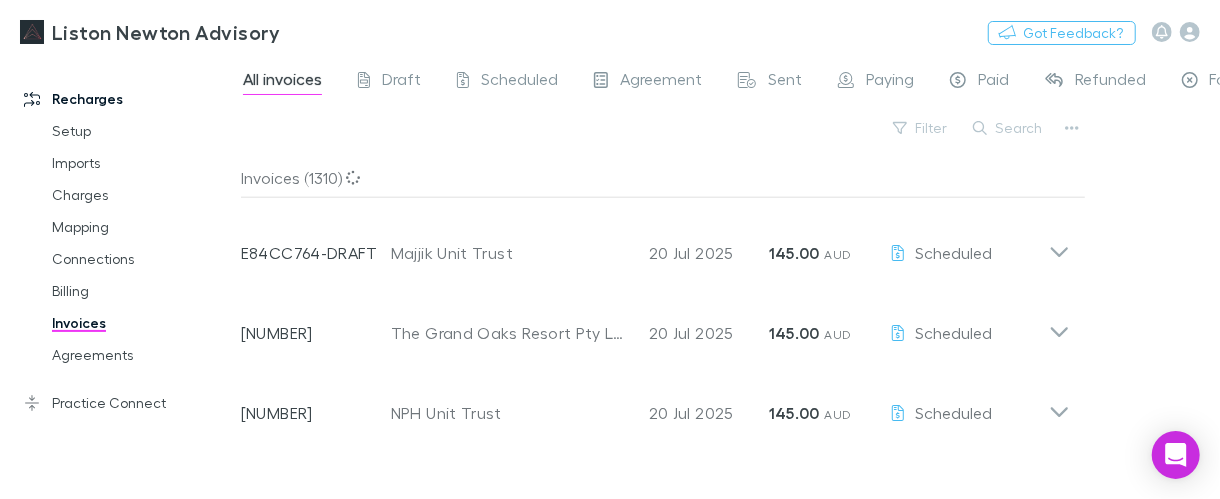 scroll, scrollTop: 1306, scrollLeft: 0, axis: vertical 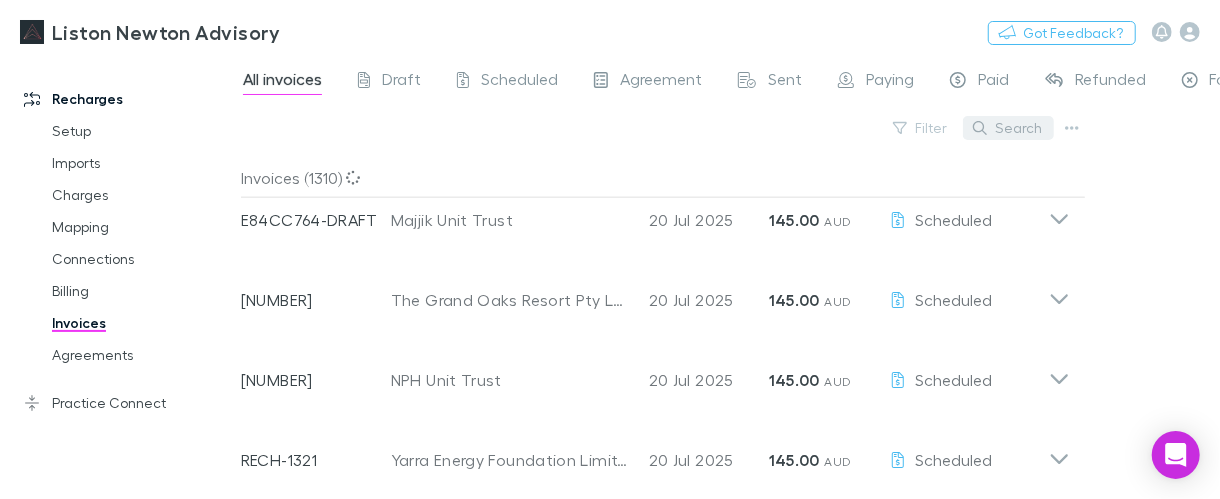 click on "Search" at bounding box center [1008, 128] 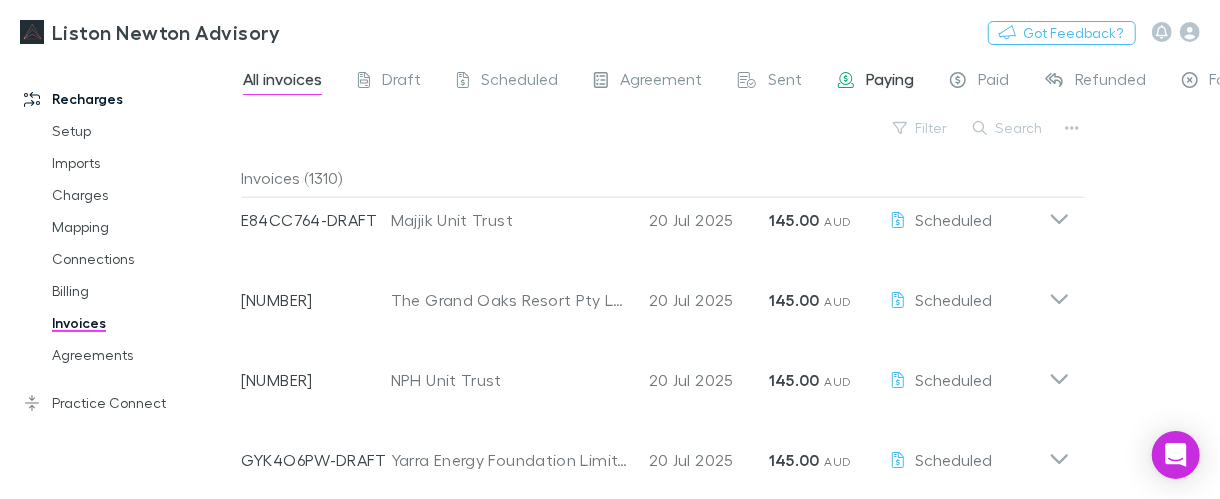 click on "Paying" at bounding box center (890, 82) 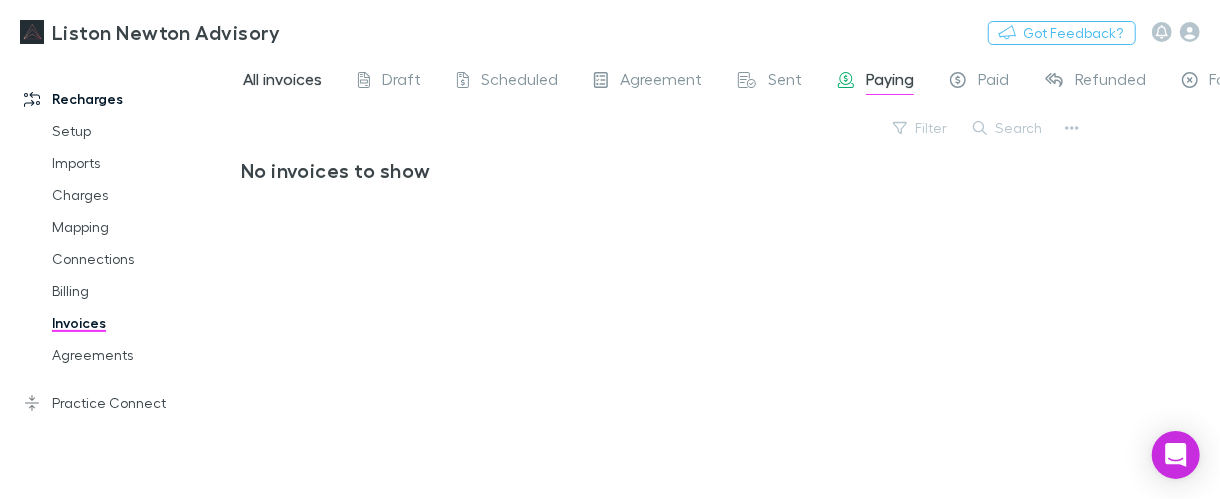click on "All invoices" at bounding box center (282, 82) 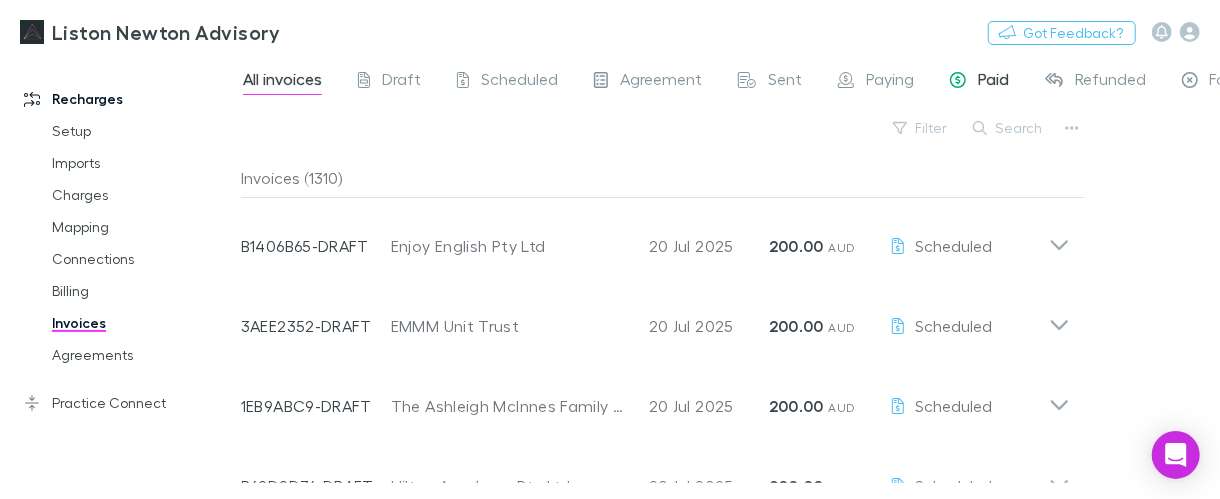 click on "Paid" at bounding box center [993, 82] 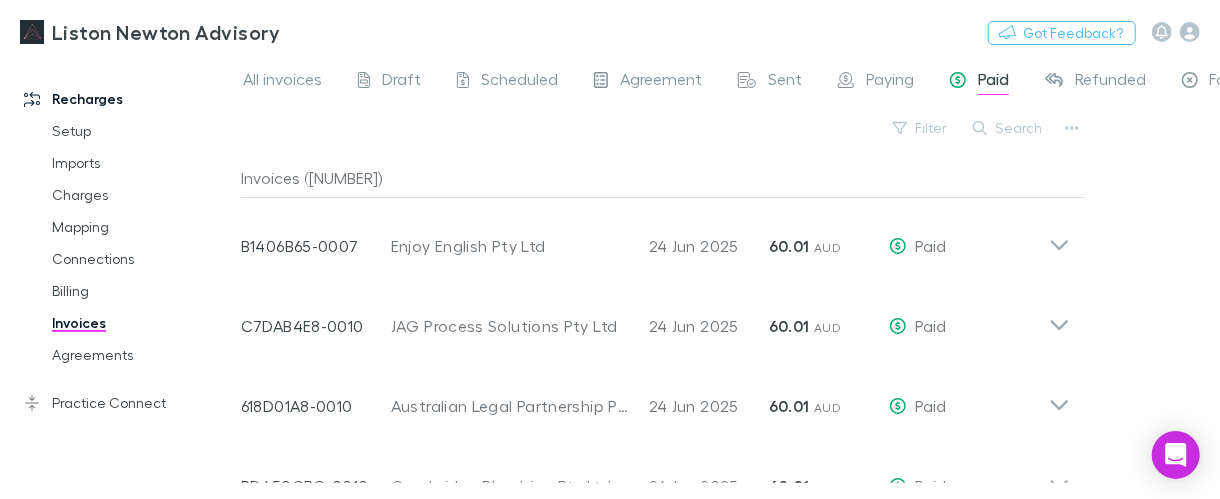click on "Search" at bounding box center (1008, 128) 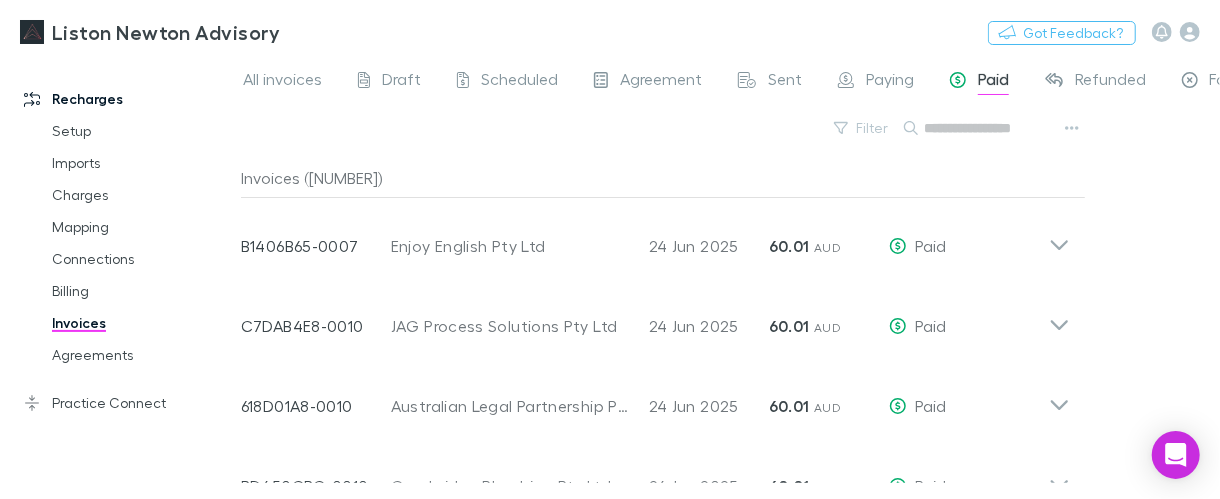 type on "*" 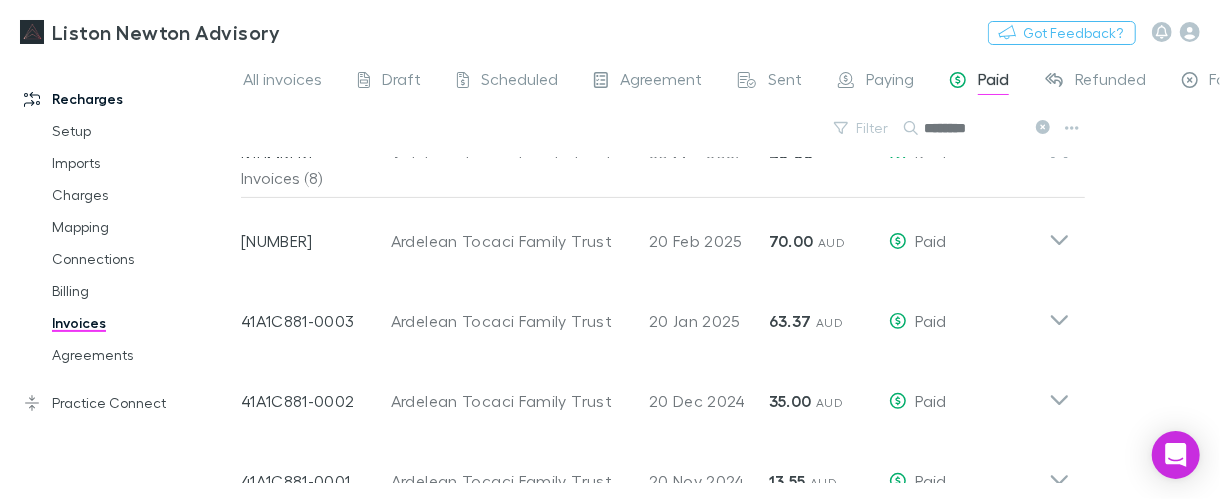 scroll, scrollTop: 326, scrollLeft: 0, axis: vertical 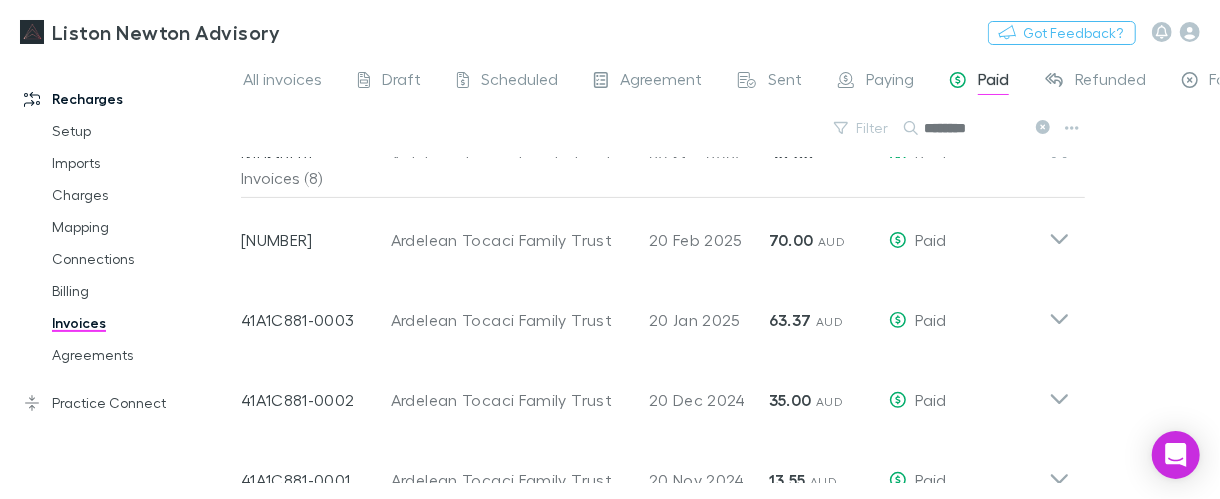 type on "********" 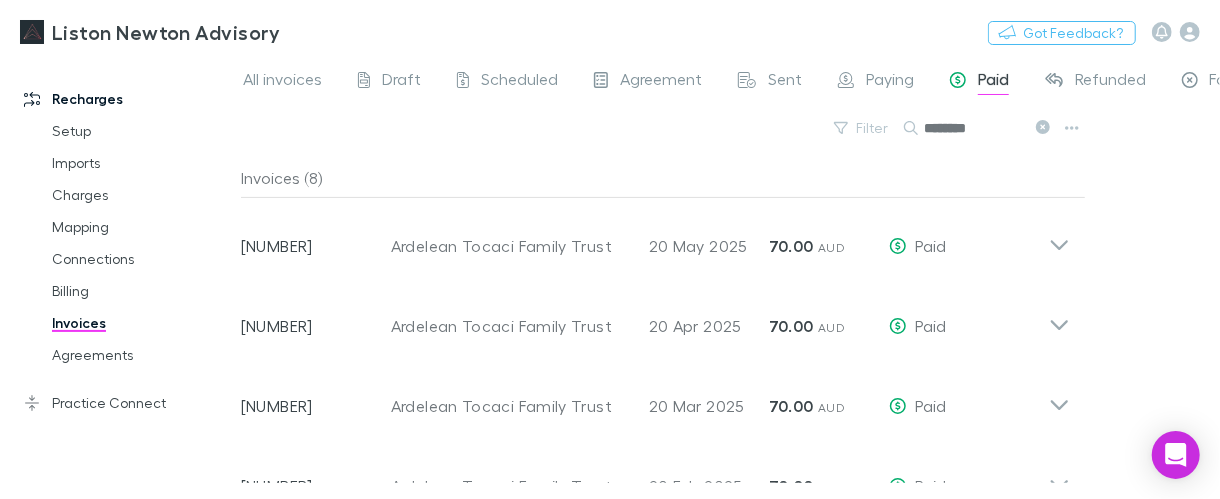 scroll, scrollTop: 67, scrollLeft: 0, axis: vertical 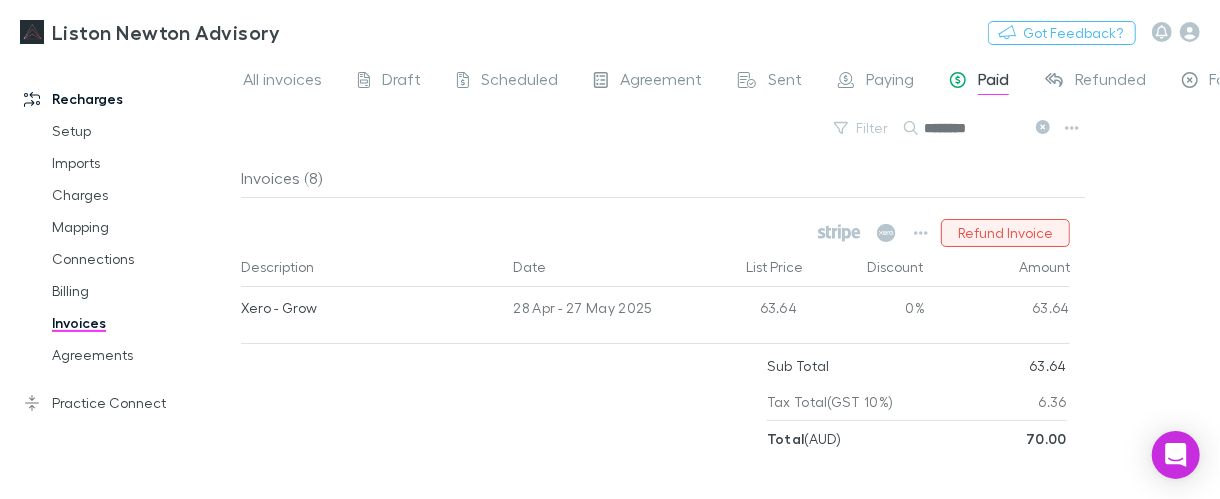 click on "Refund Invoice" at bounding box center (1005, 233) 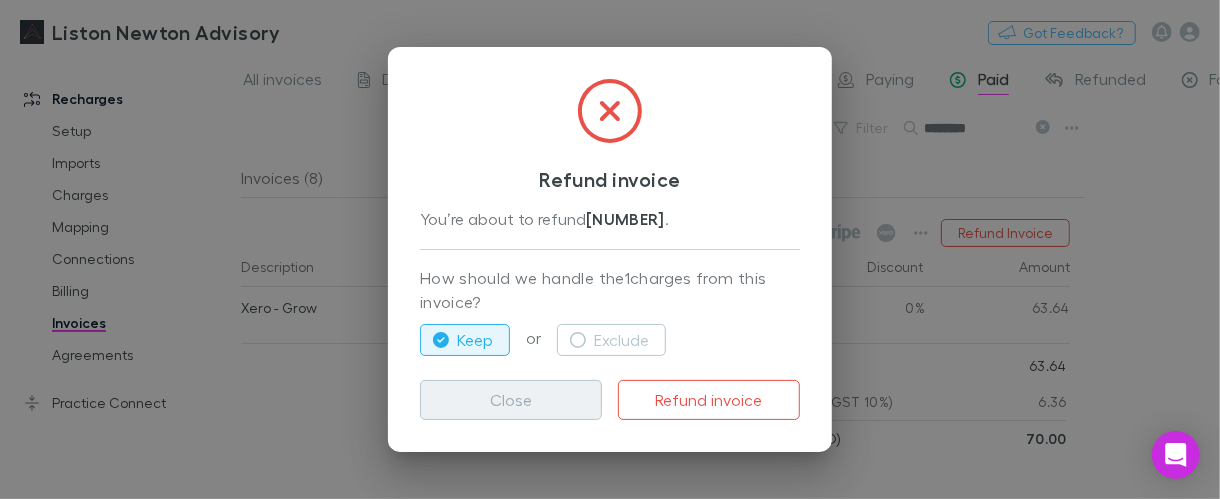 click on "Close" at bounding box center (511, 400) 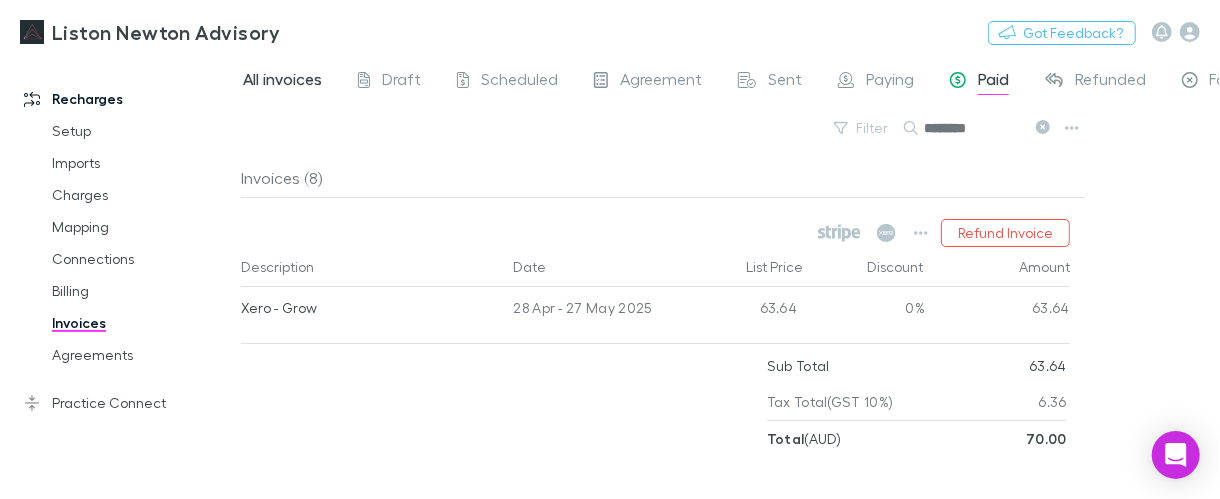 click on "All invoices" at bounding box center (282, 82) 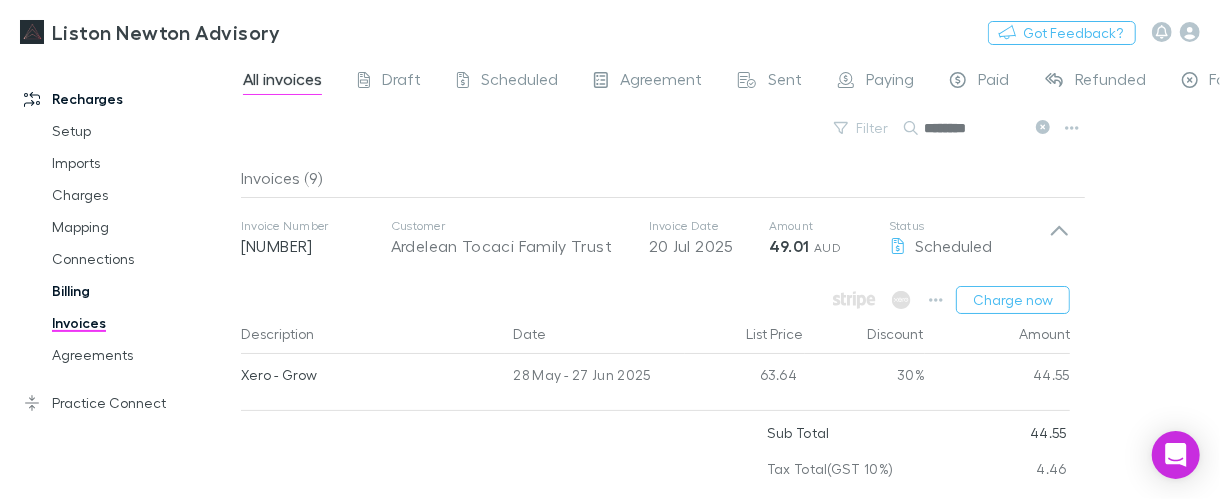 click on "Billing" at bounding box center (143, 291) 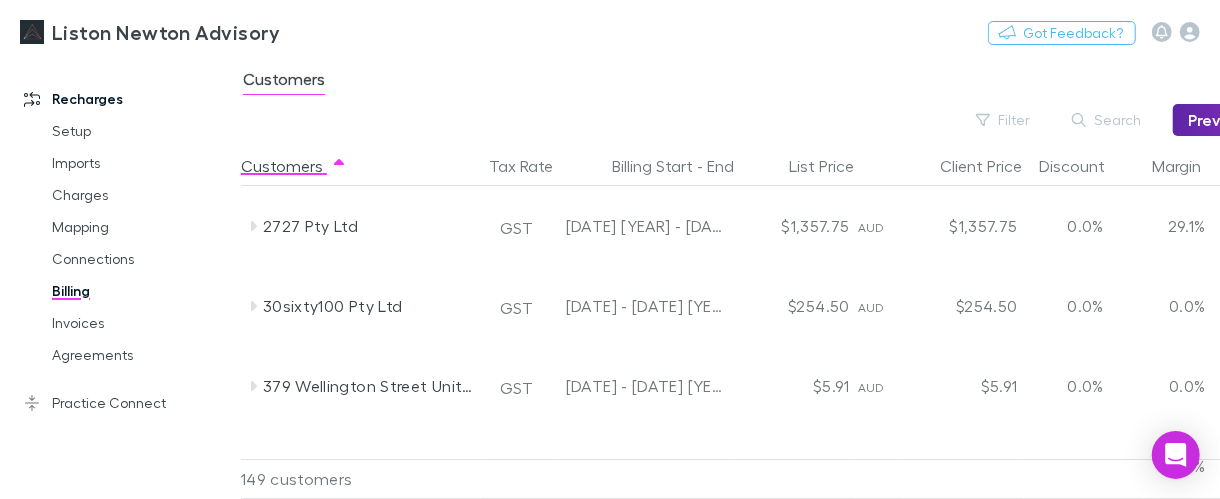 click on "Search" at bounding box center (1107, 120) 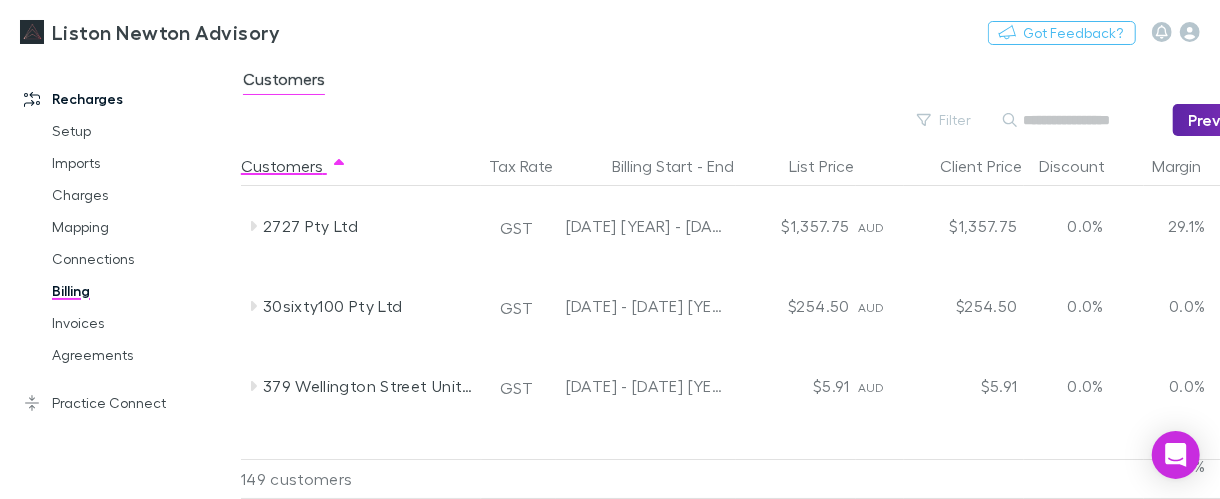 click at bounding box center (1073, 120) 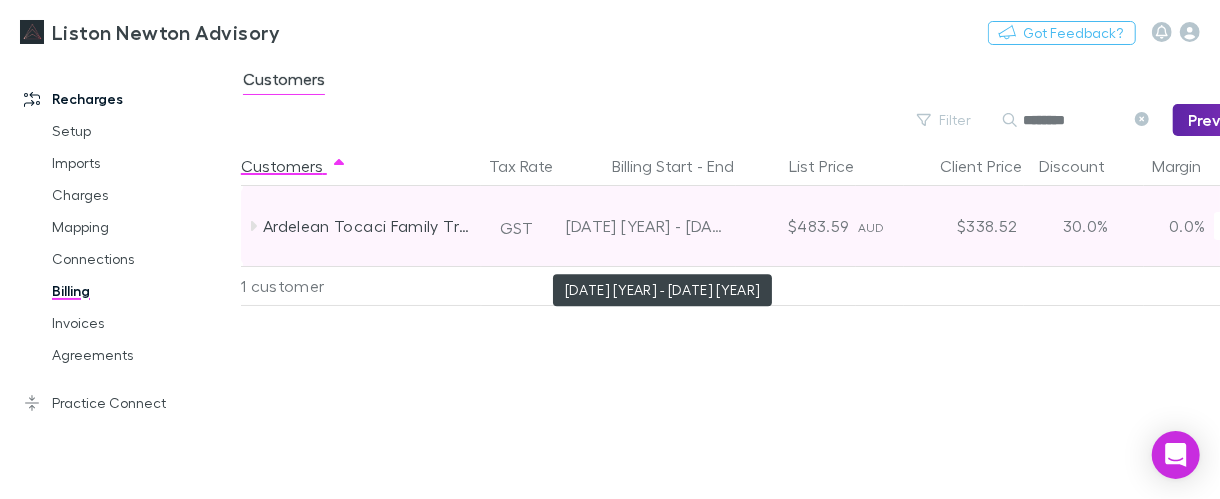 click on "Ardelean Tocaci Family Trust" at bounding box center [369, 226] 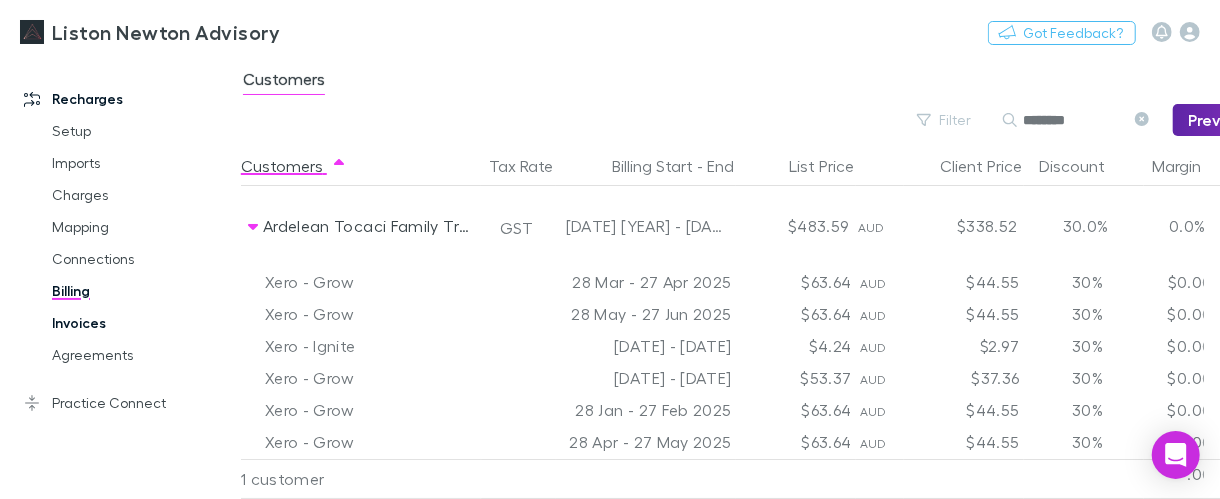 click on "Invoices" at bounding box center (143, 323) 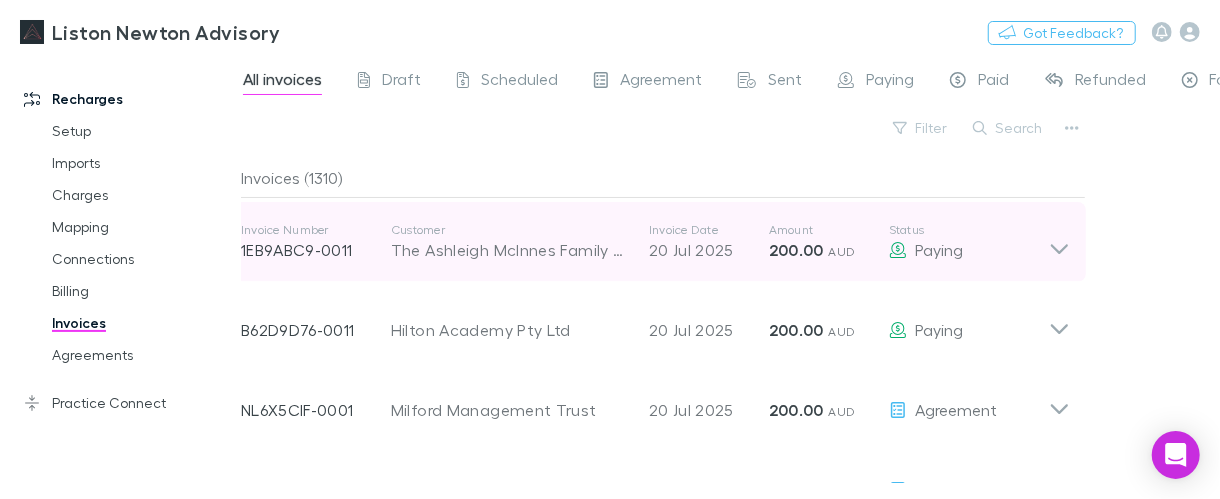 scroll, scrollTop: 0, scrollLeft: 0, axis: both 